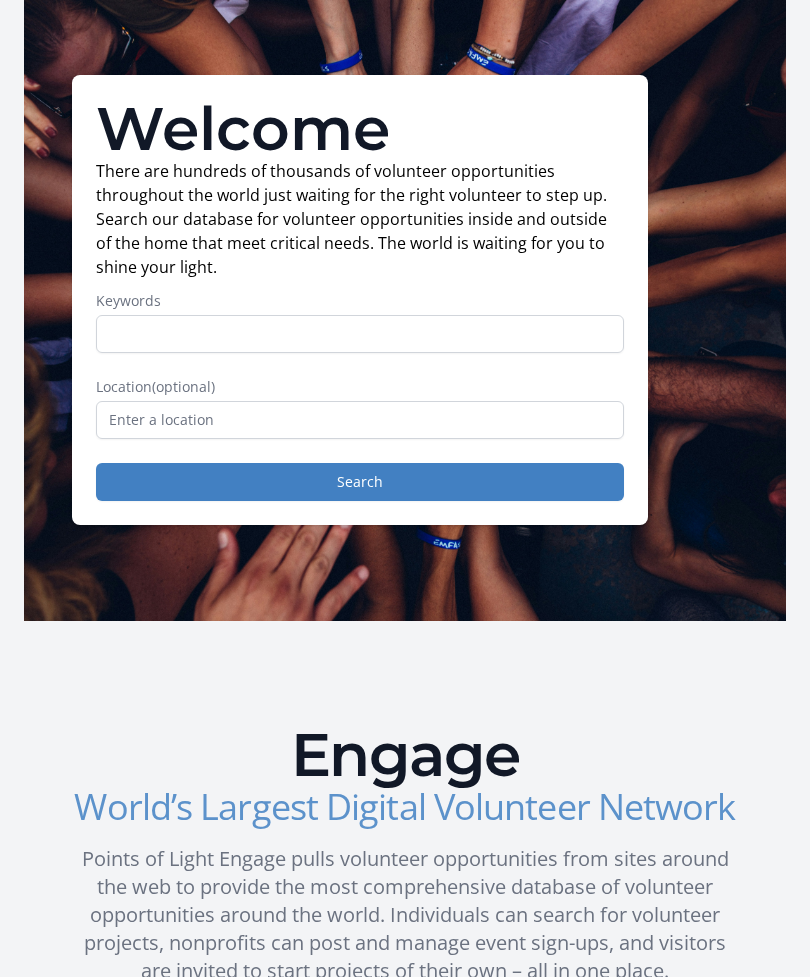 scroll, scrollTop: 49, scrollLeft: 0, axis: vertical 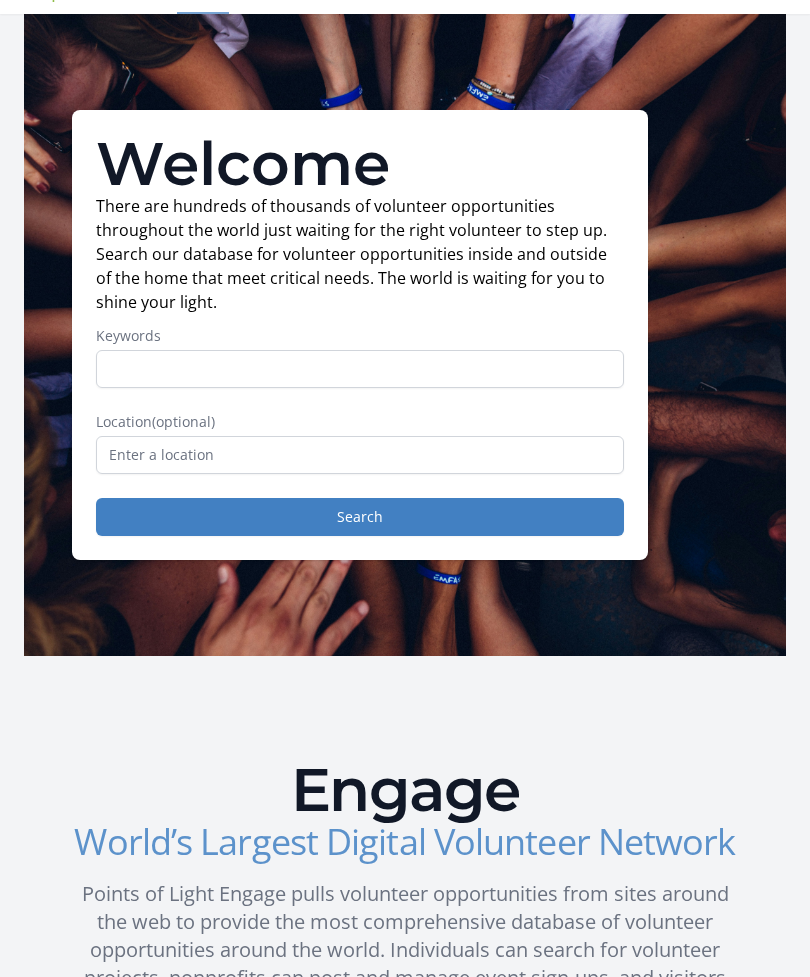 click on "Keywords" at bounding box center (360, 370) 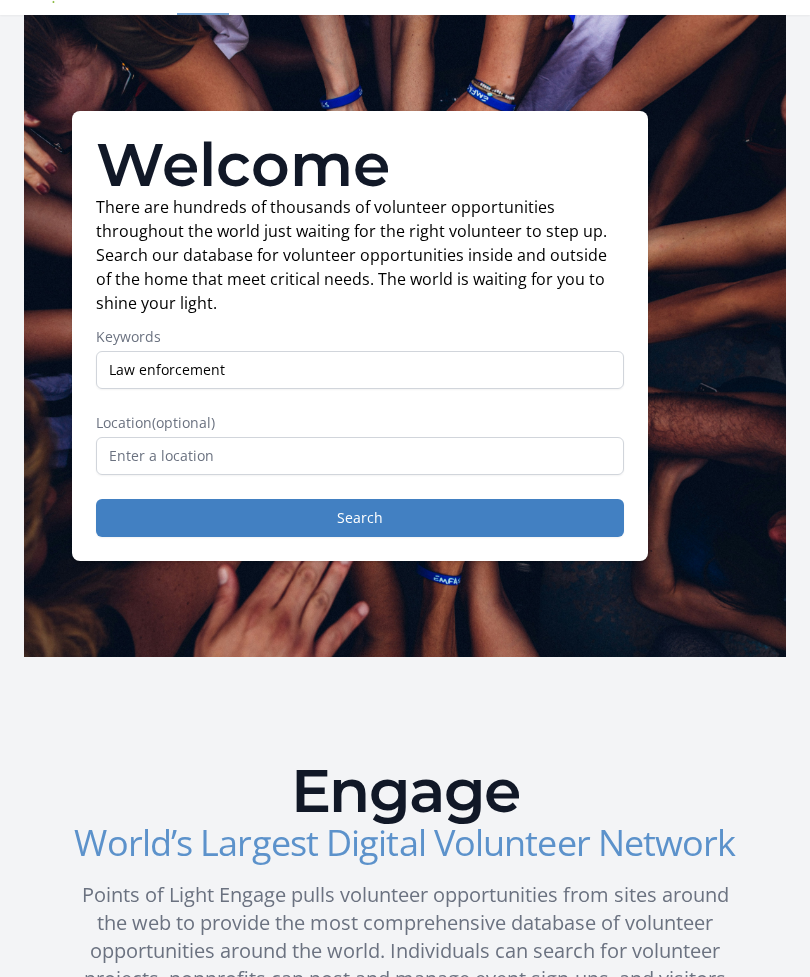 type on "Law enforcement" 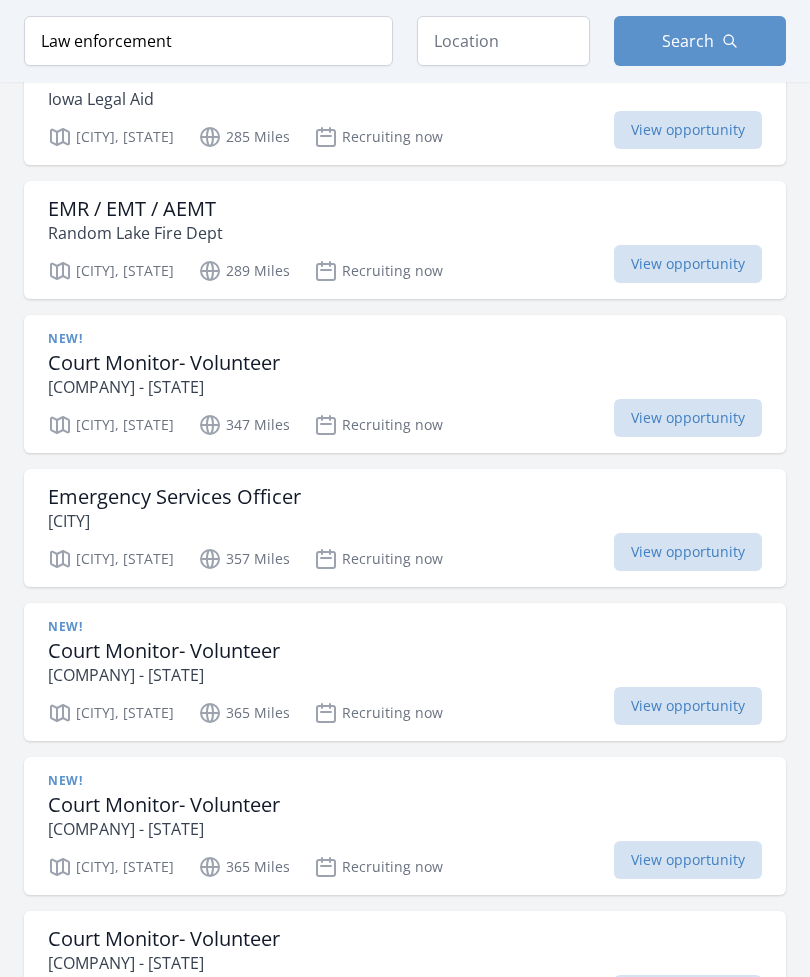 scroll, scrollTop: 1804, scrollLeft: 0, axis: vertical 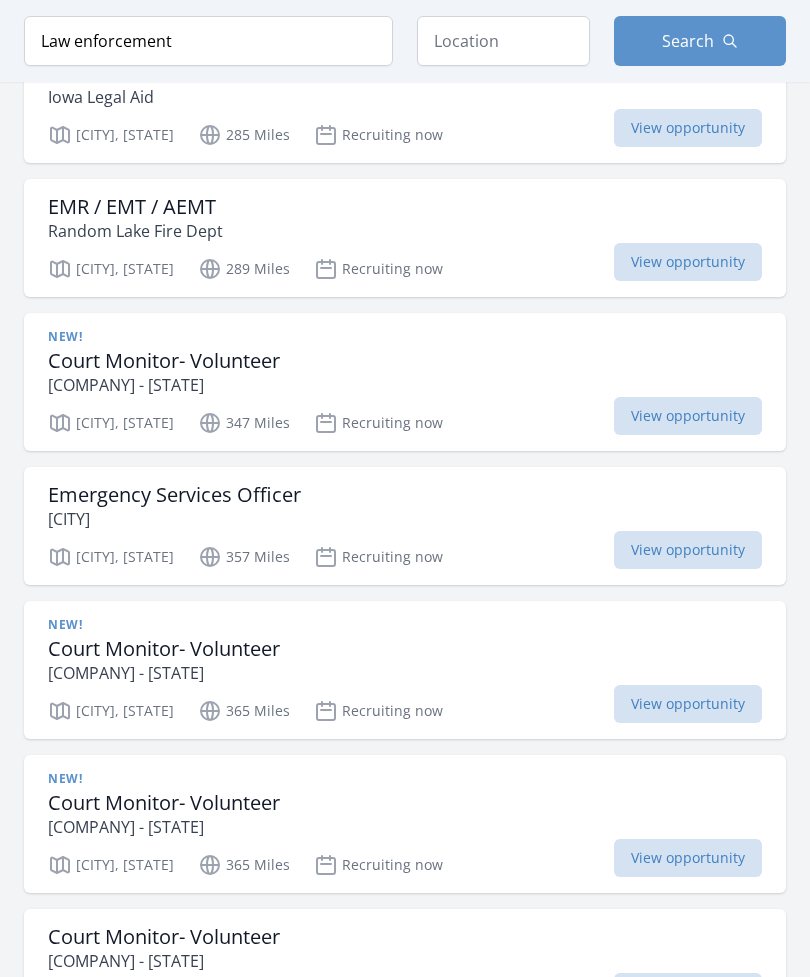 click on "View opportunity" at bounding box center (688, 551) 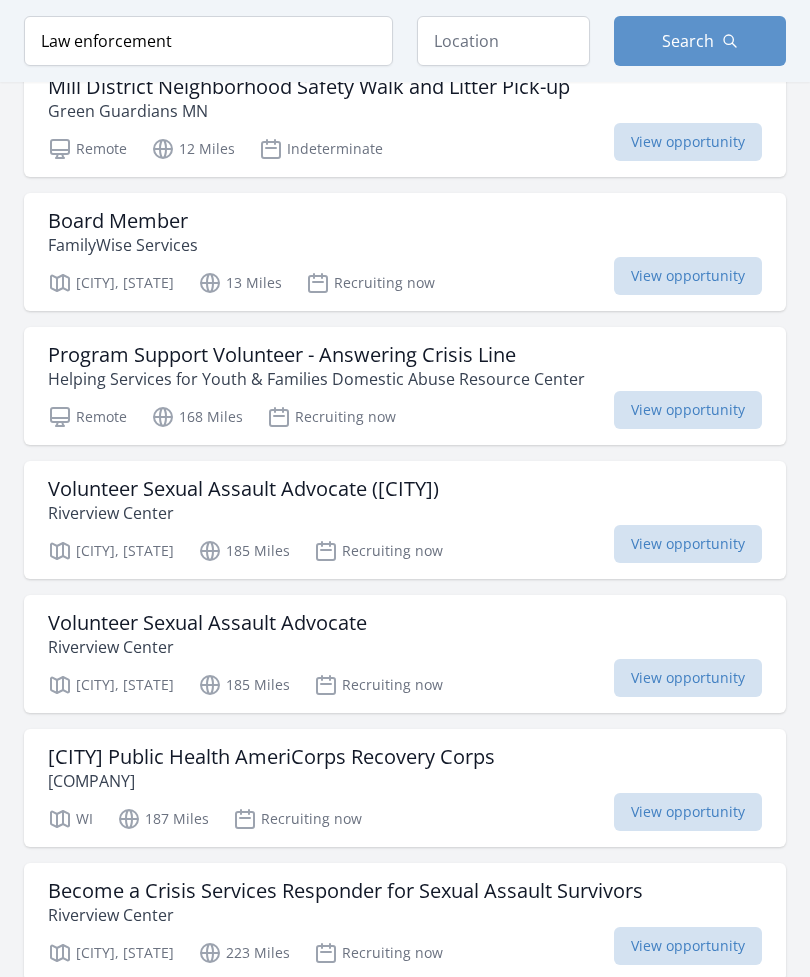 scroll, scrollTop: 0, scrollLeft: 0, axis: both 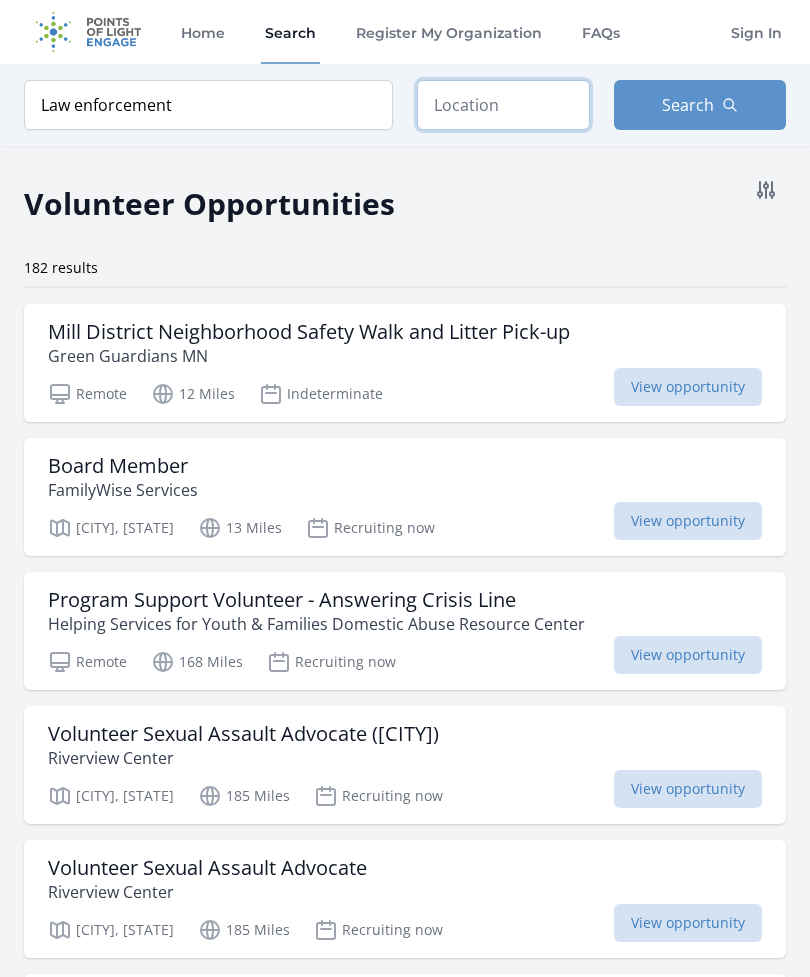 click at bounding box center [503, 105] 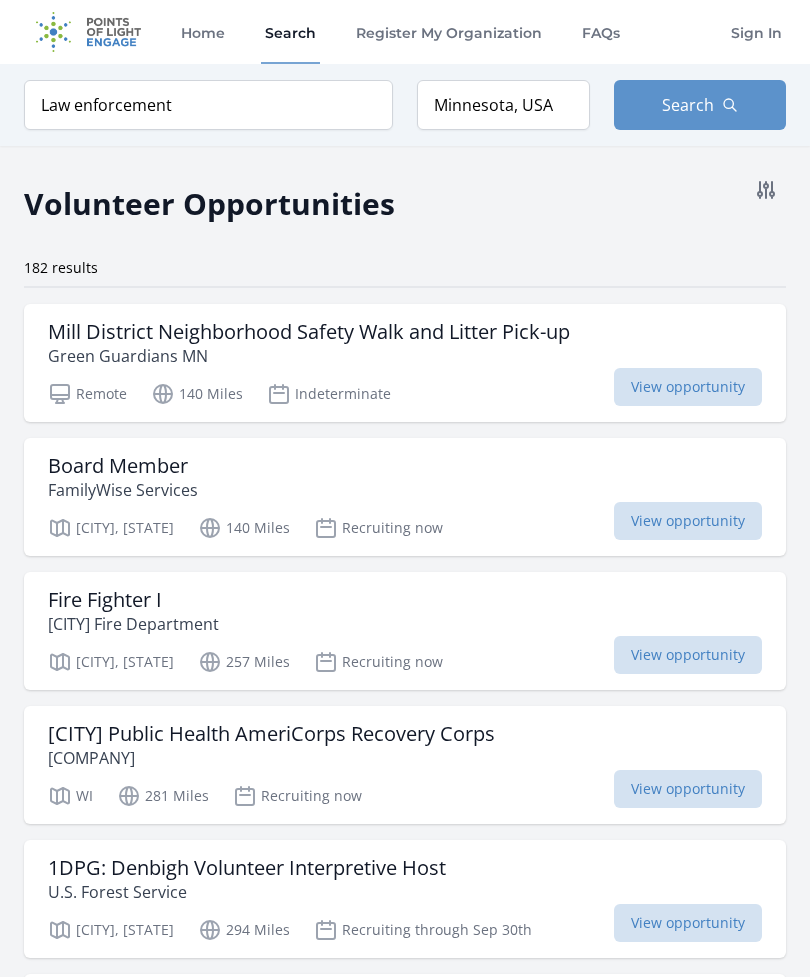 click on "Search" at bounding box center (688, 105) 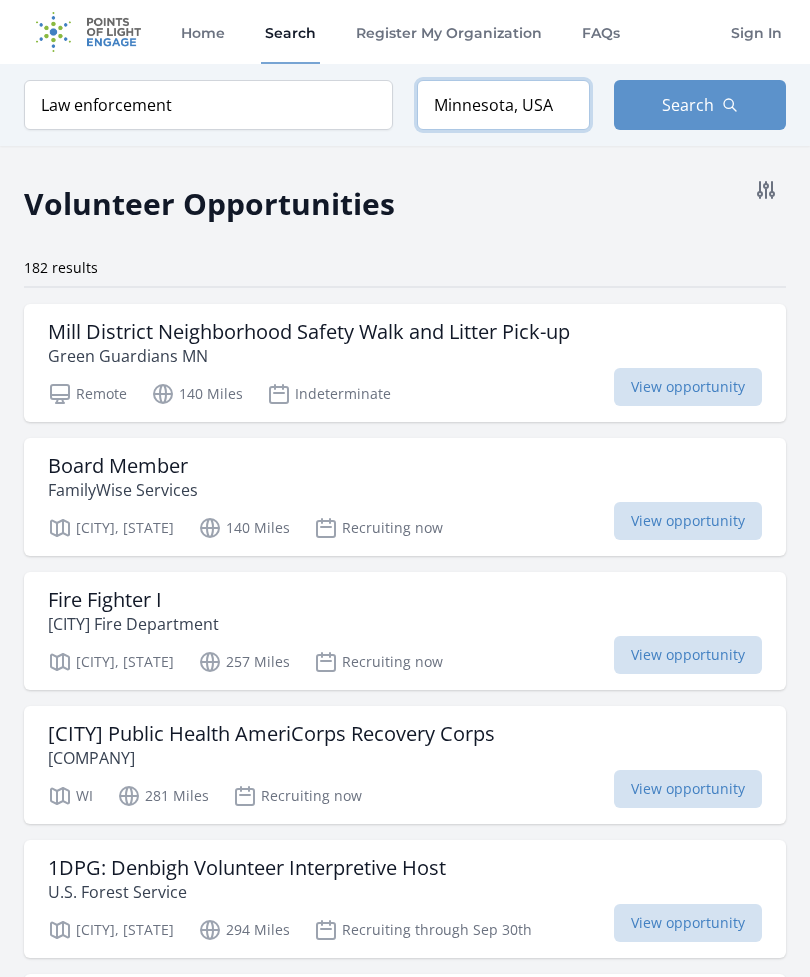 click on "Minnesota, USA" at bounding box center (503, 105) 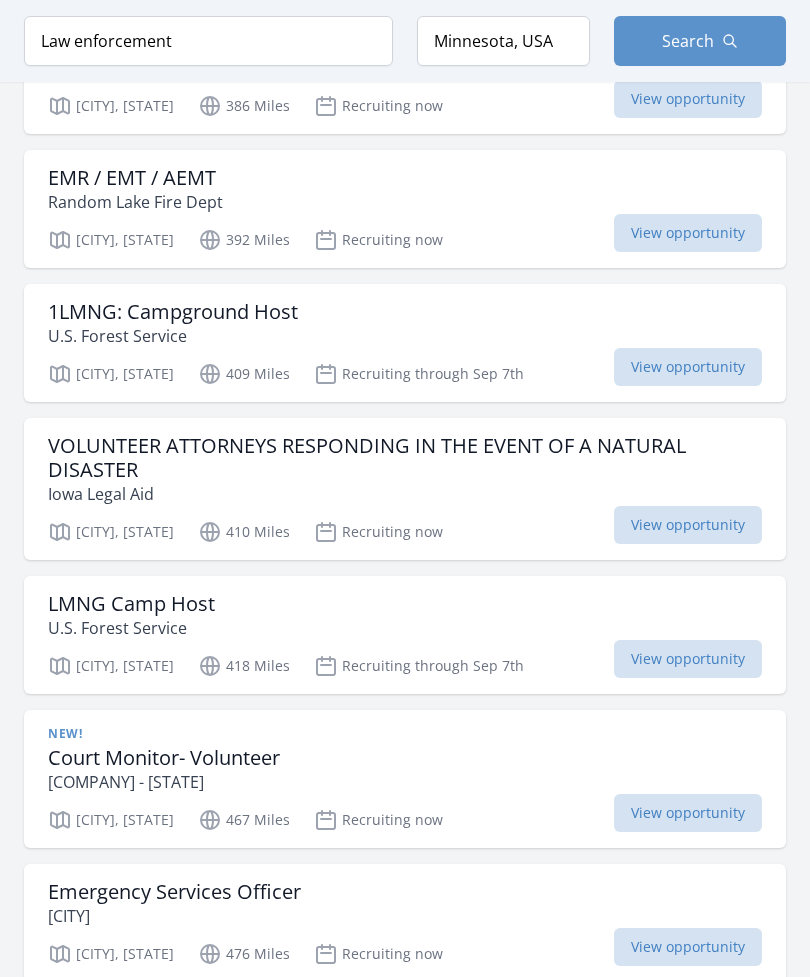 scroll, scrollTop: 1811, scrollLeft: 0, axis: vertical 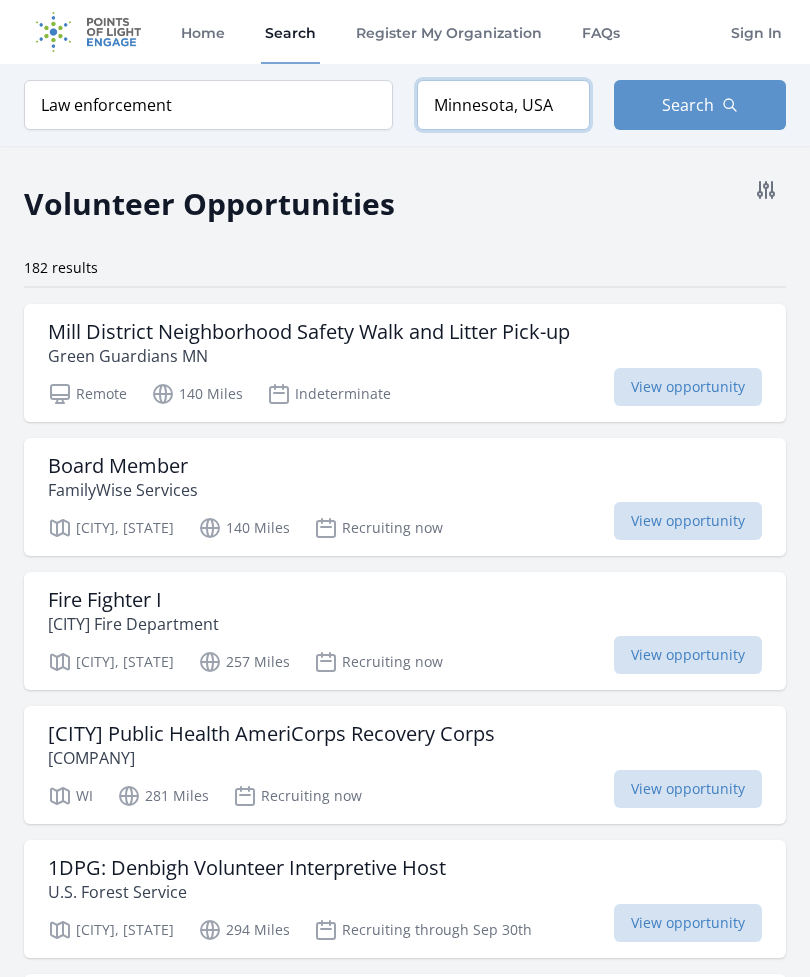 click on "Minnesota, USA" at bounding box center [503, 105] 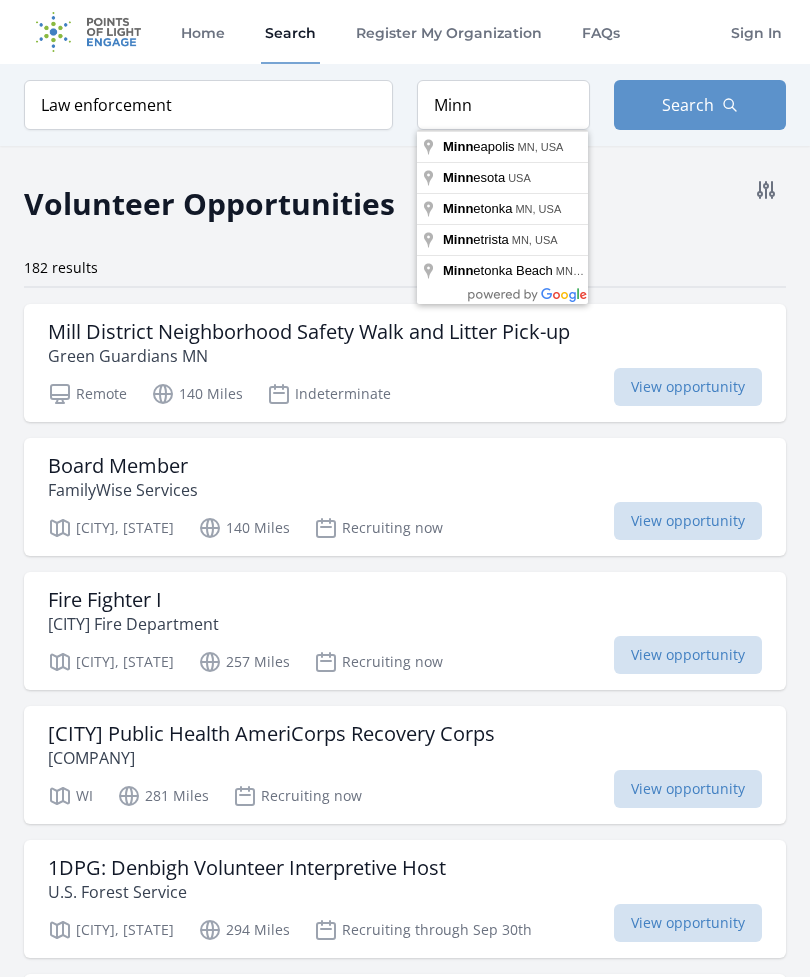 type on "[CITY], [STATE], US" 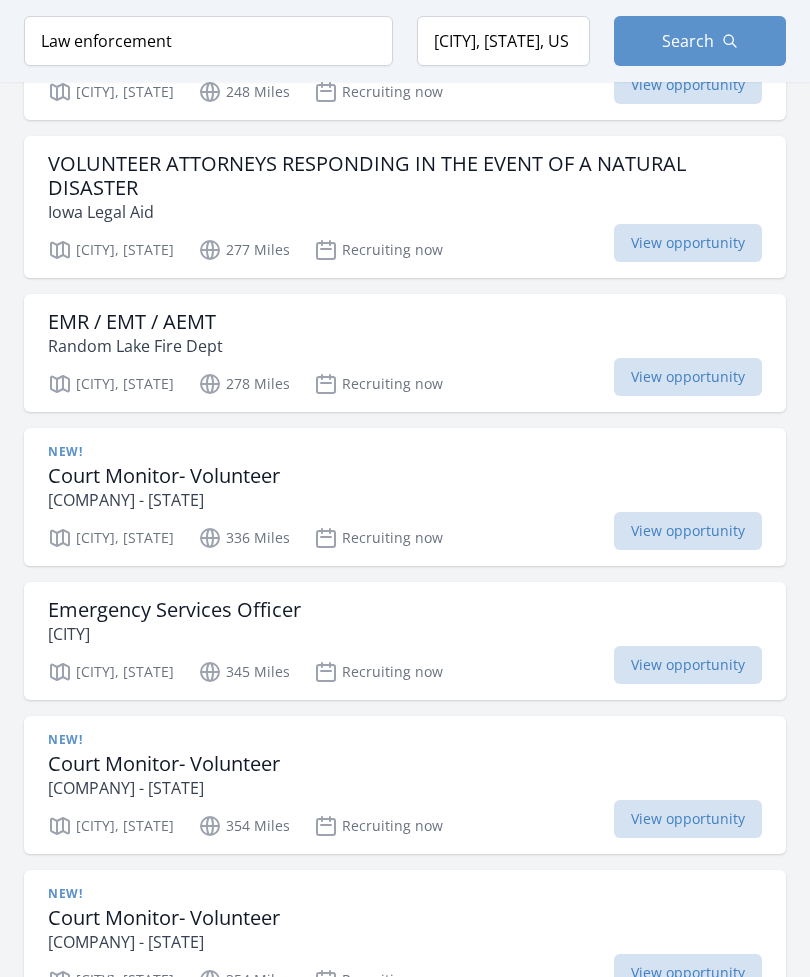 scroll, scrollTop: 1691, scrollLeft: 0, axis: vertical 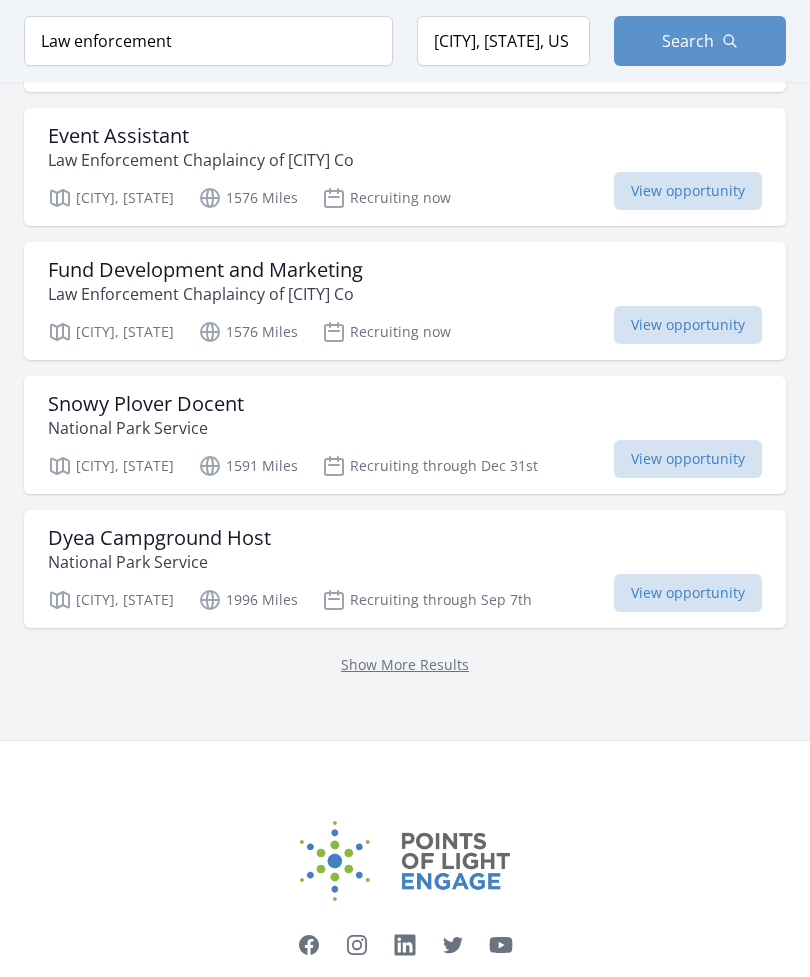 click on "Show More Results" at bounding box center (405, 664) 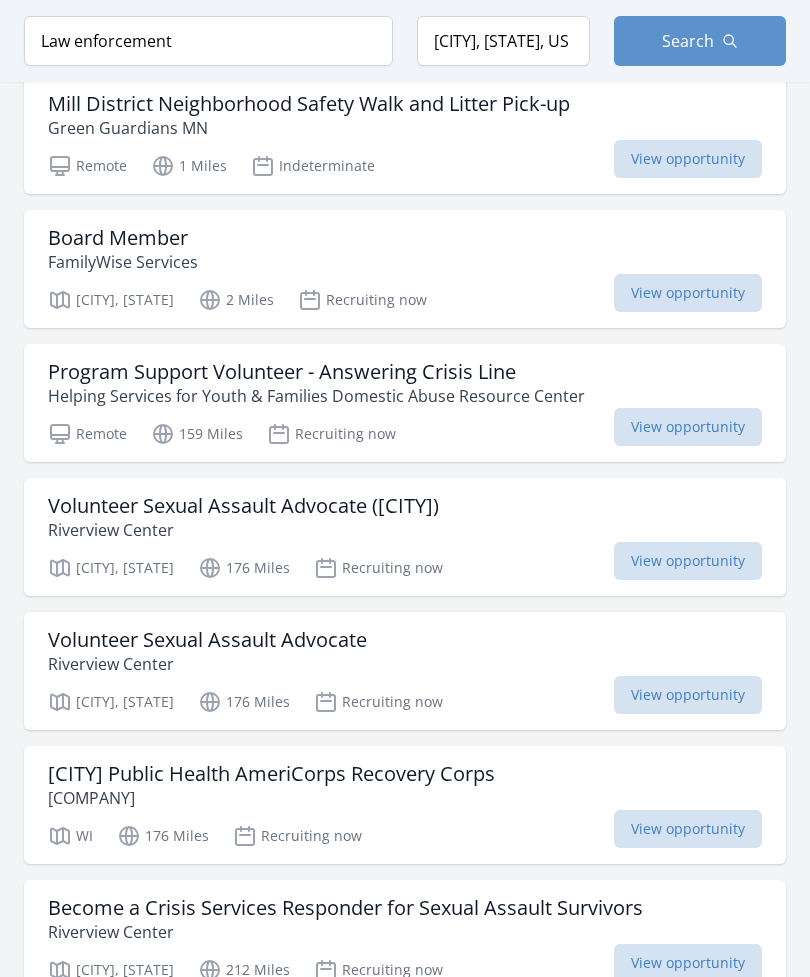 scroll, scrollTop: 0, scrollLeft: 0, axis: both 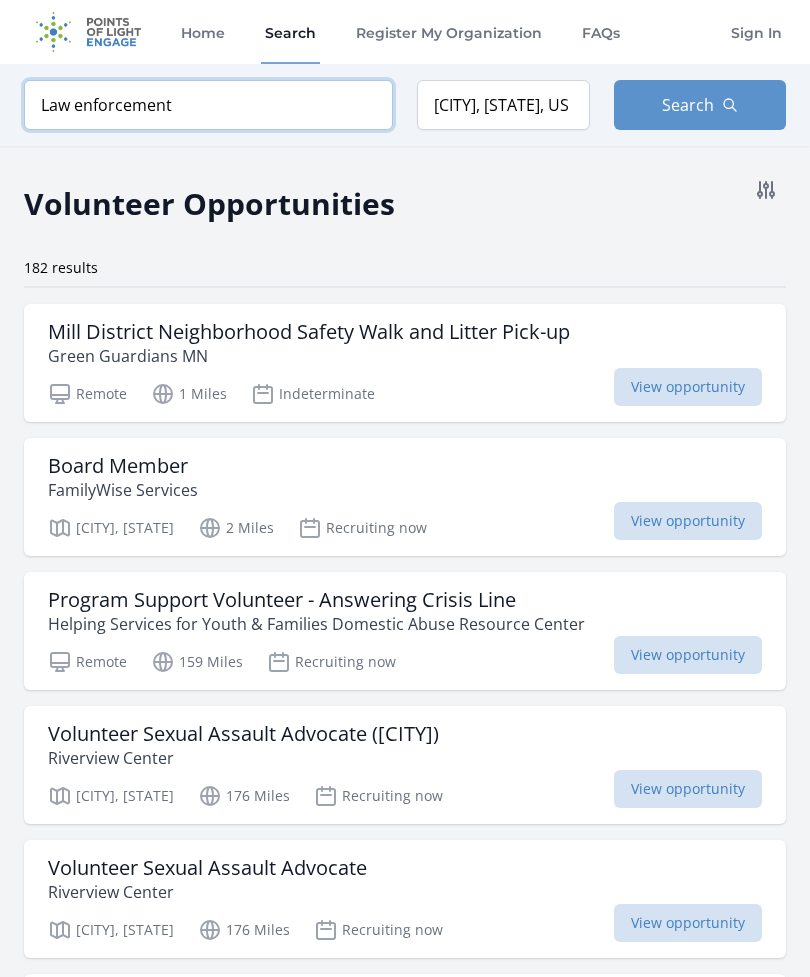 click on "Law enforcement" at bounding box center [208, 105] 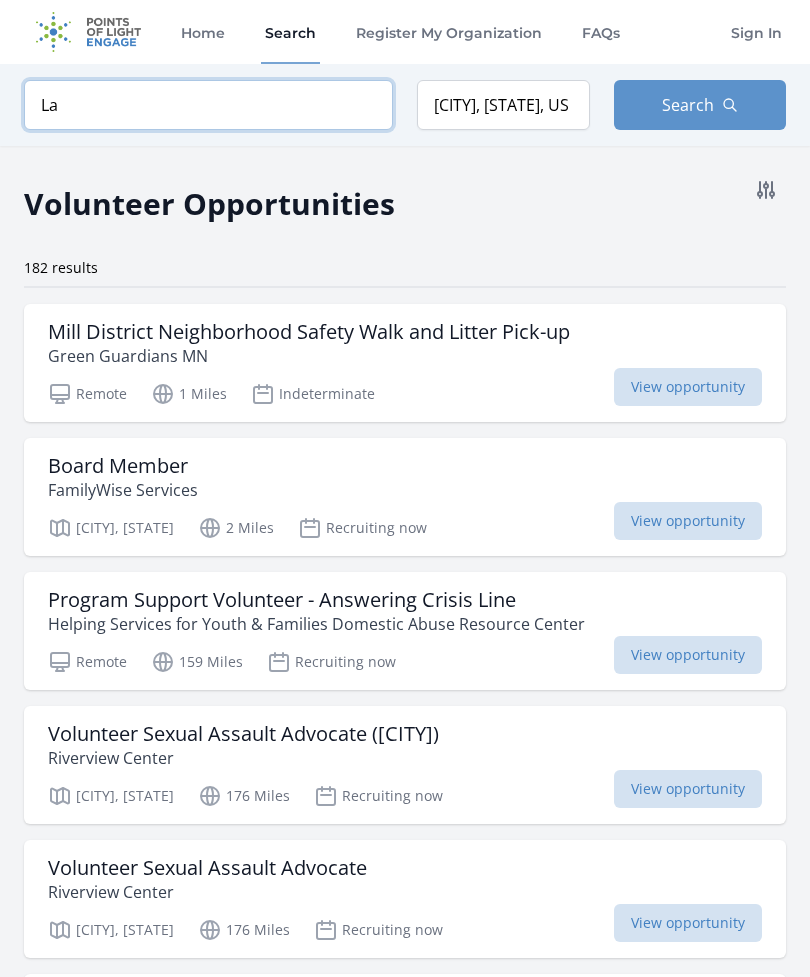 type on "L" 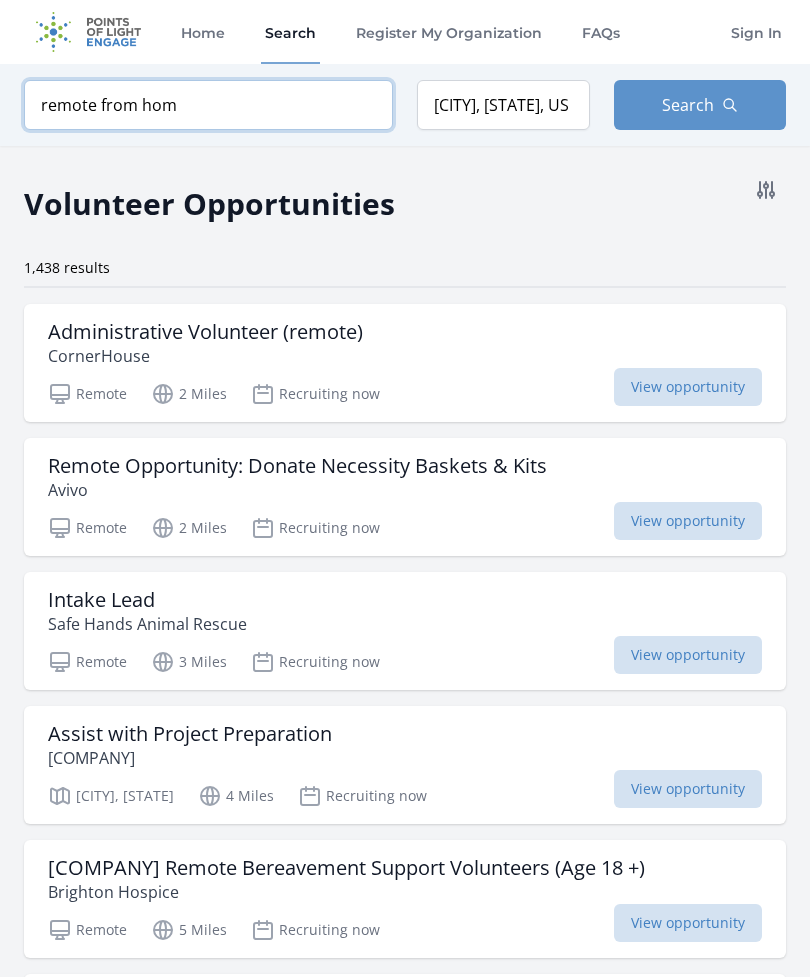type on "remote from home" 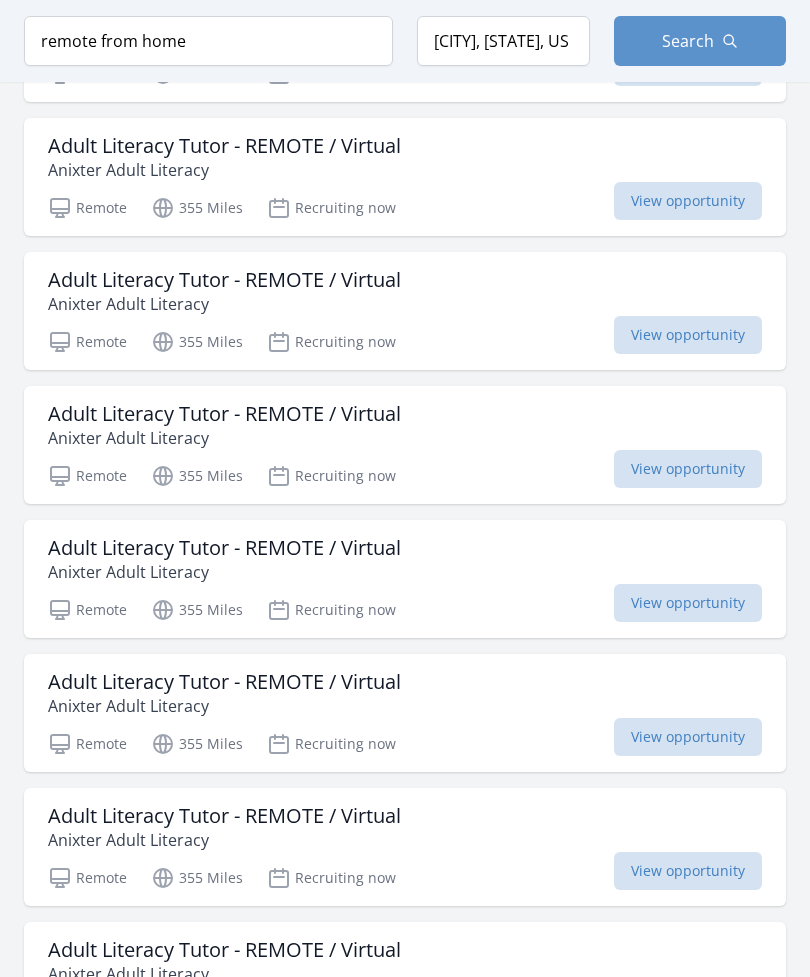 scroll, scrollTop: 1393, scrollLeft: 0, axis: vertical 